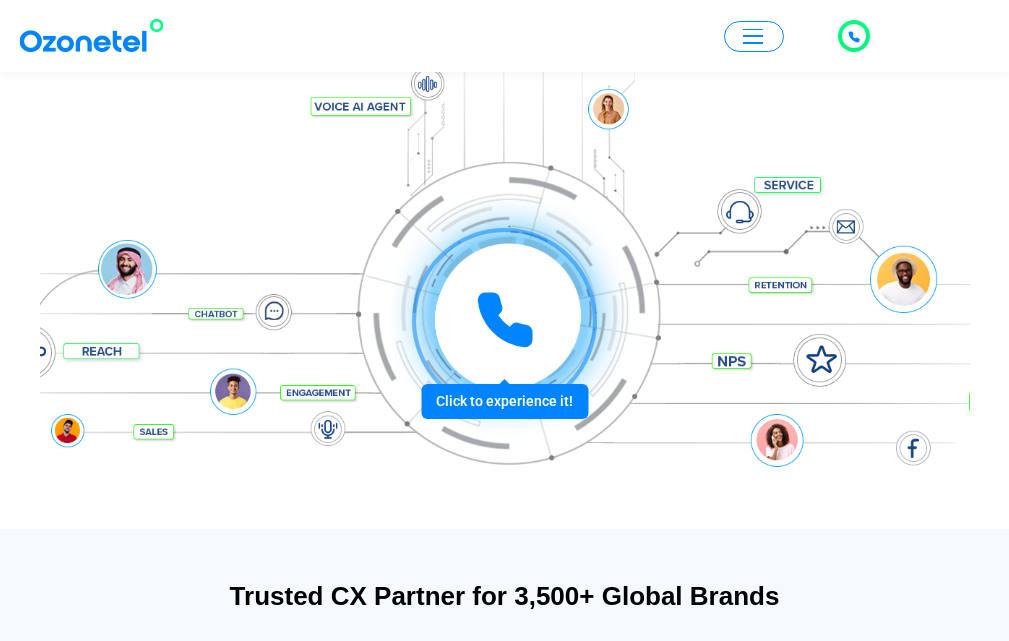 scroll, scrollTop: 210, scrollLeft: 0, axis: vertical 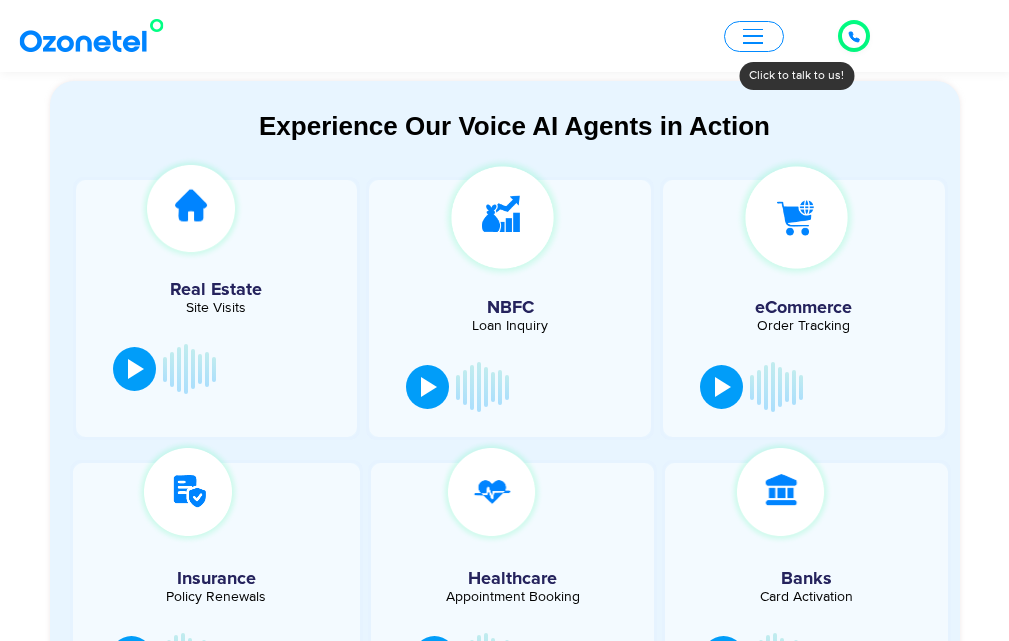 click on "[GEOGRAPHIC_DATA] : +1-408-440-54451-408-440-5445
[GEOGRAPHIC_DATA] : [PHONE_NUMBER]
Click to talk to us!
Call in progress...
[PHONE_NUMBER]
Products
AI & CX
Voice AI Agents
Agent Assist" at bounding box center (504, 4756) 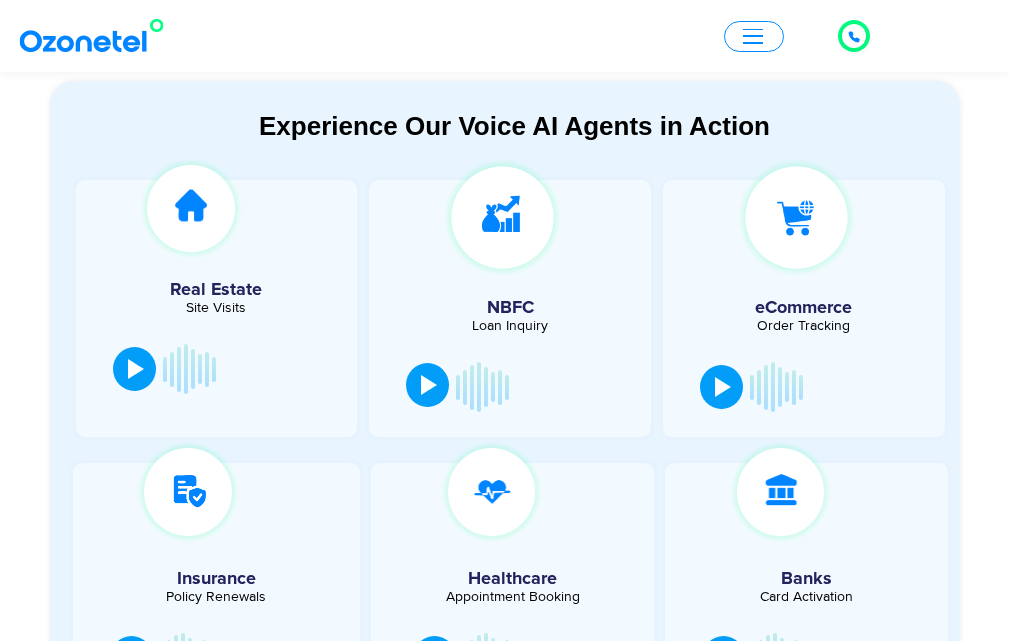 click at bounding box center [429, 385] 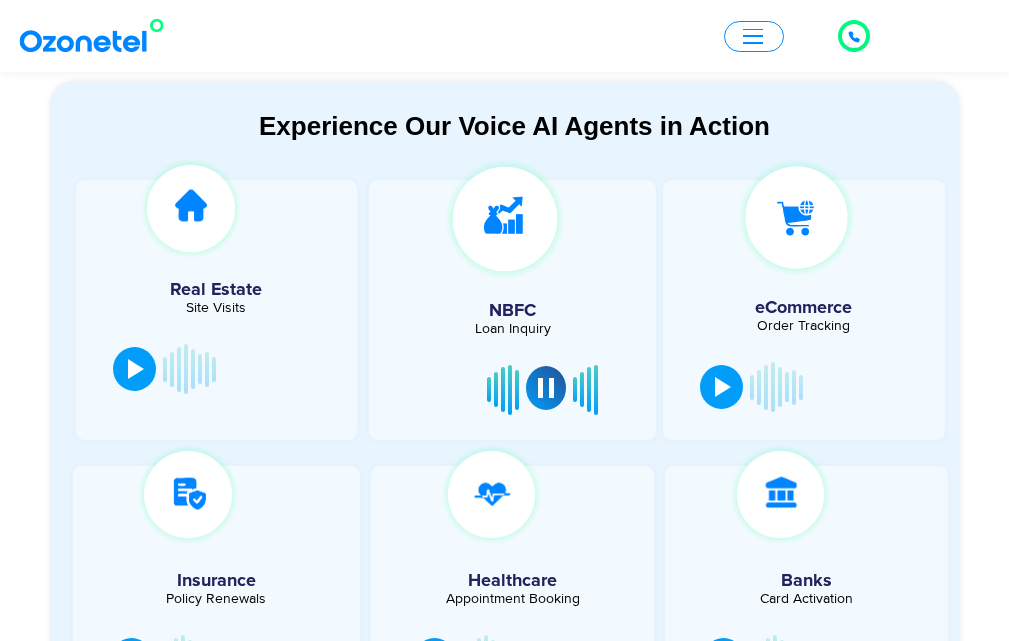 click at bounding box center [546, 388] 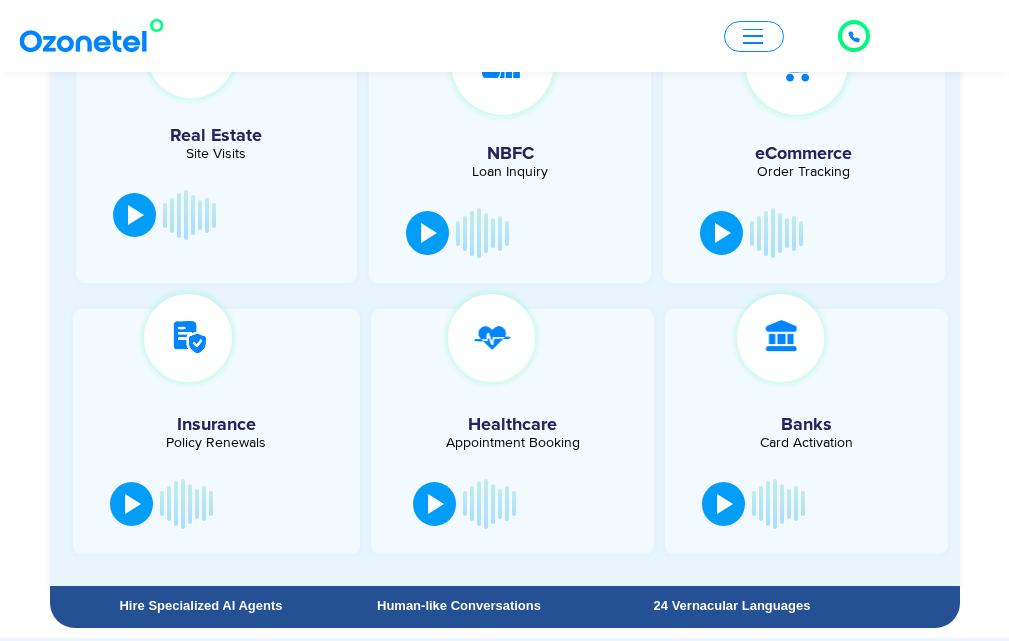scroll, scrollTop: 1227, scrollLeft: 0, axis: vertical 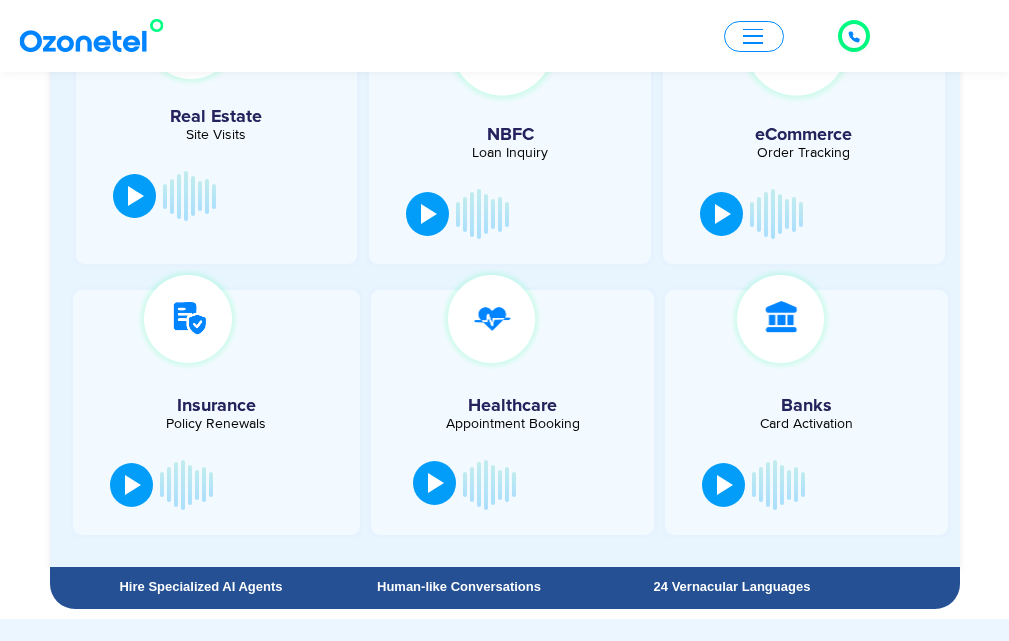 click at bounding box center (434, 483) 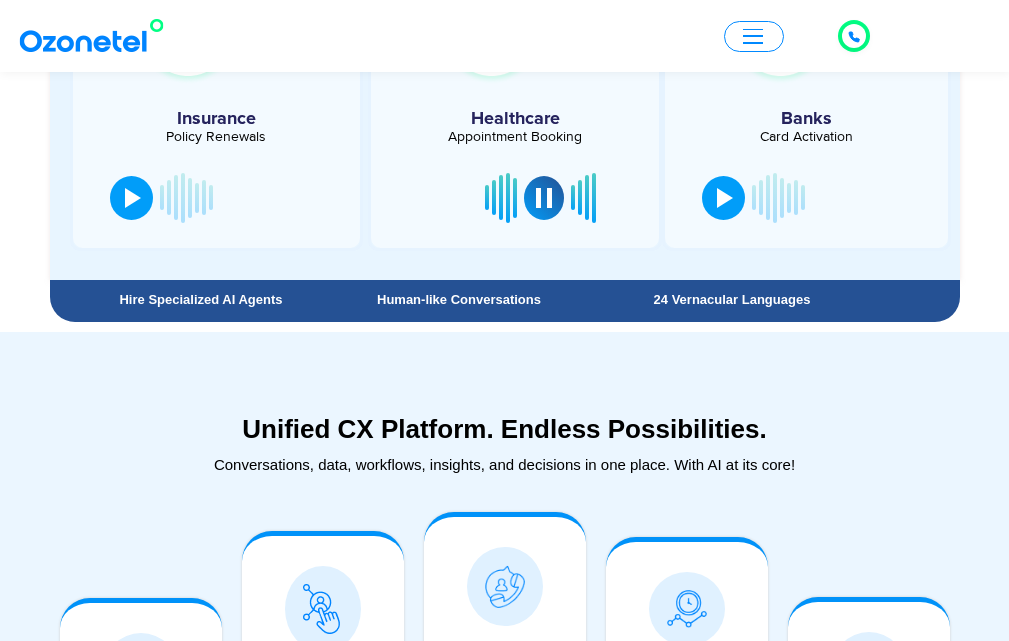 scroll, scrollTop: 1495, scrollLeft: 0, axis: vertical 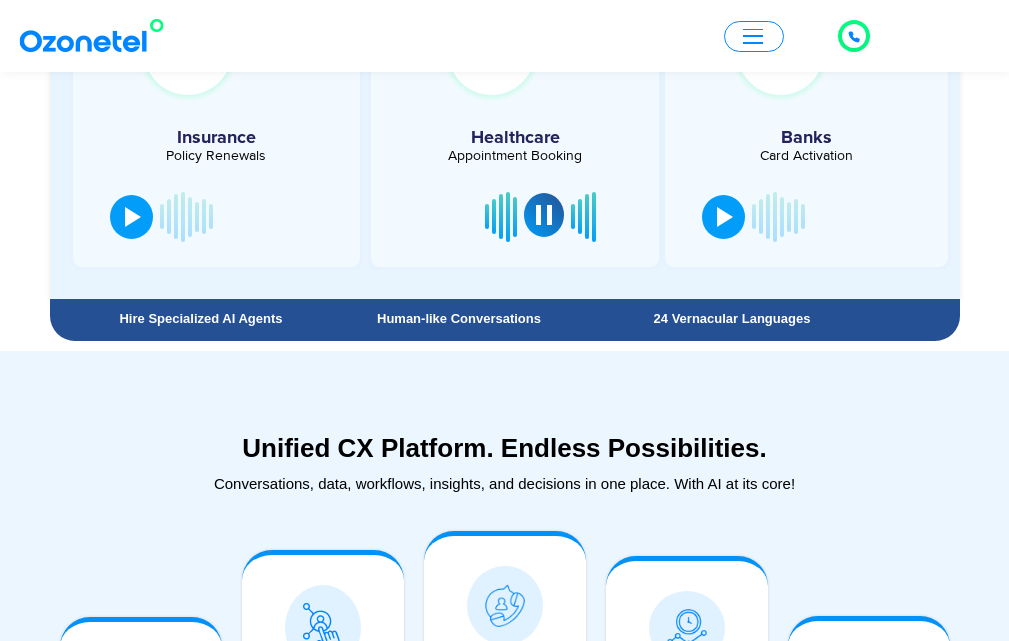 click at bounding box center (544, 215) 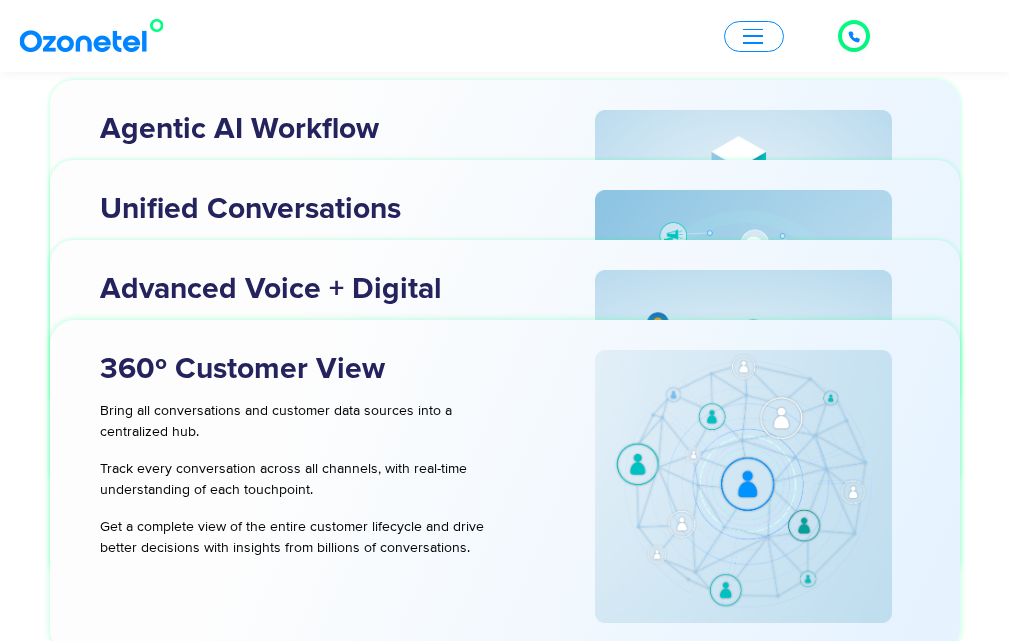 scroll, scrollTop: 6041, scrollLeft: 0, axis: vertical 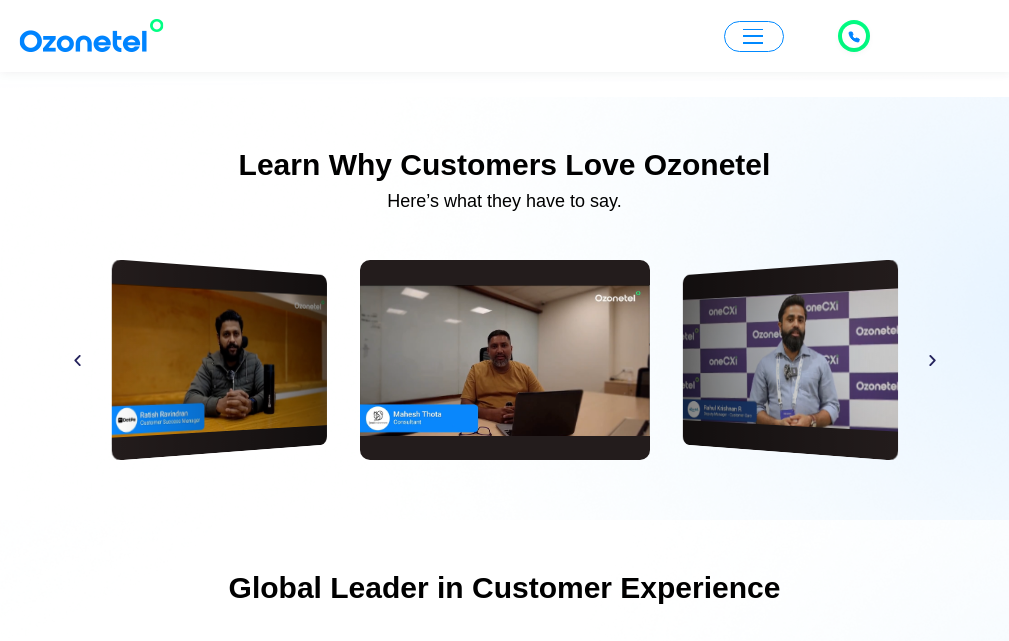 click at bounding box center [77, 359] 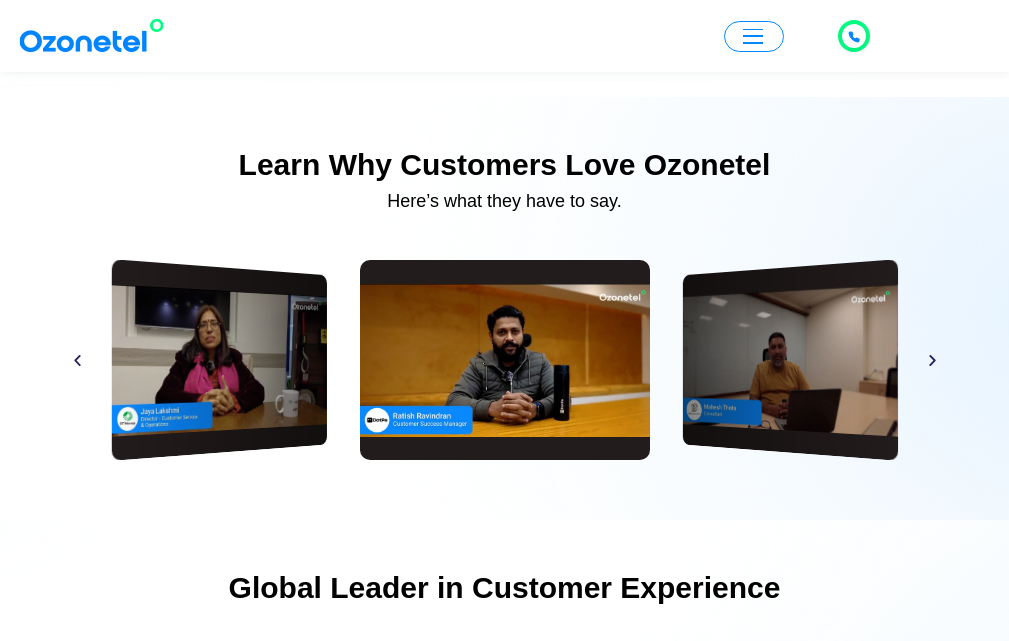 click at bounding box center (932, 359) 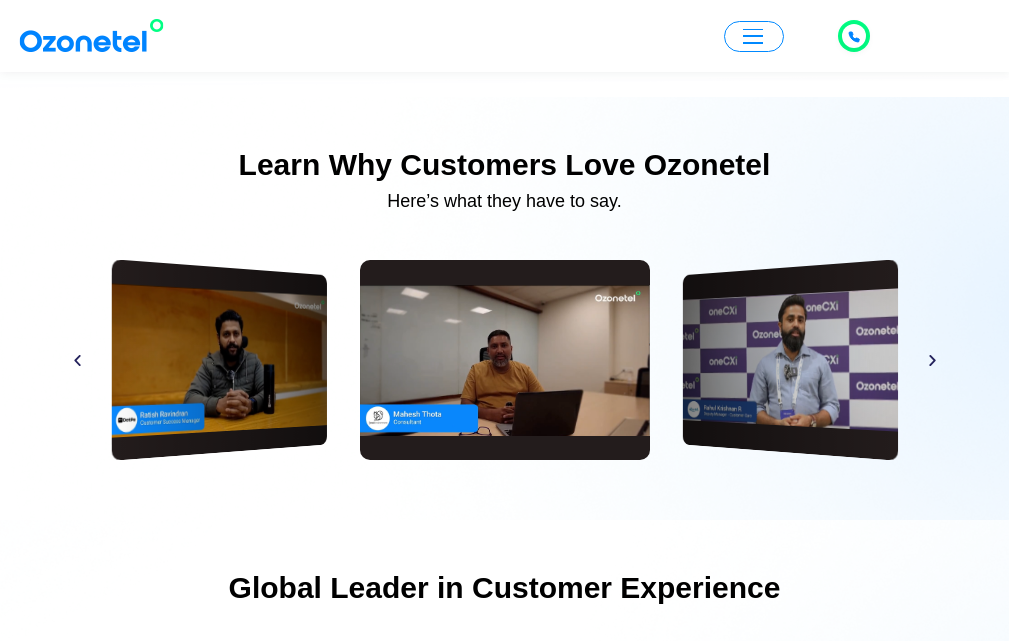 click at bounding box center (932, 359) 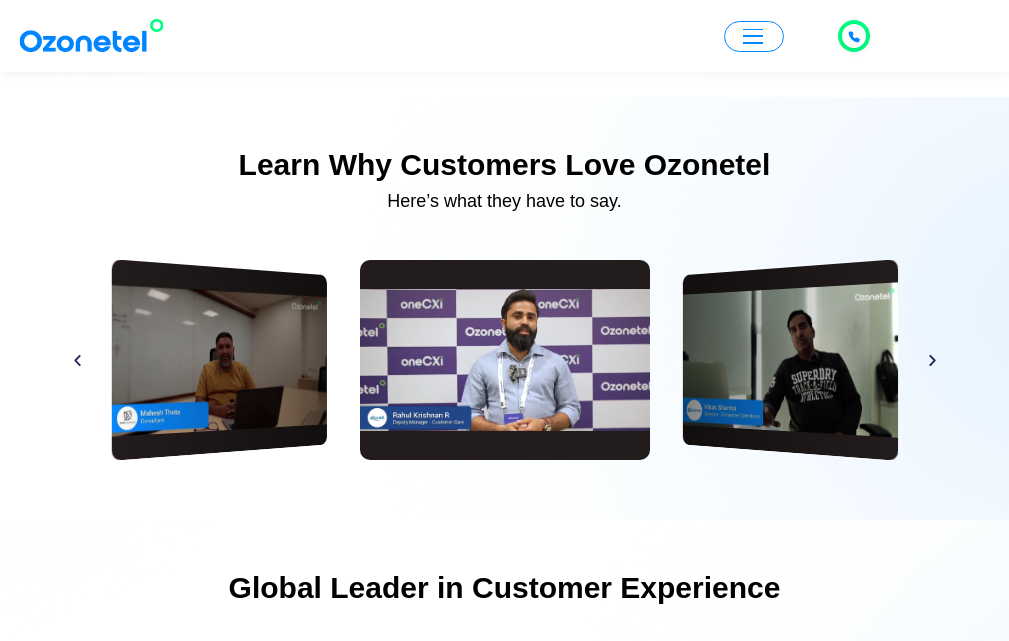 click at bounding box center [932, 359] 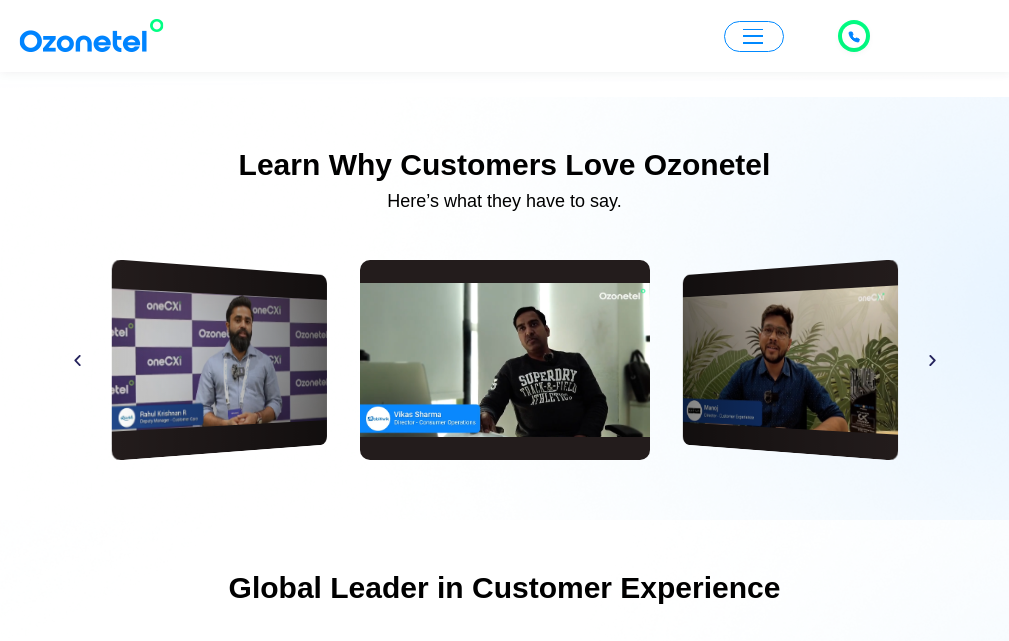 click at bounding box center [932, 359] 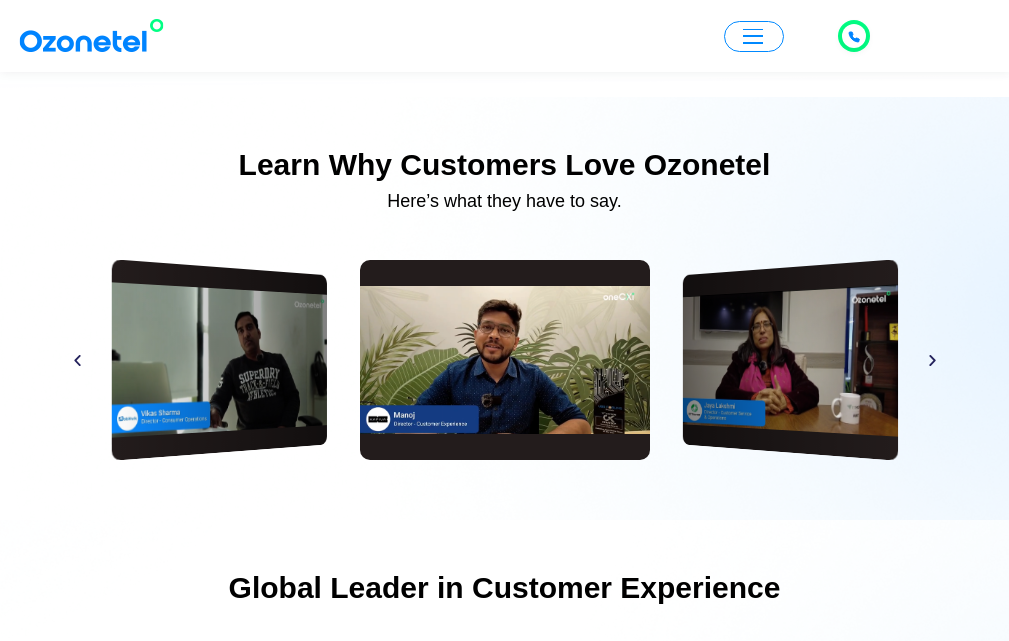 click at bounding box center [932, 359] 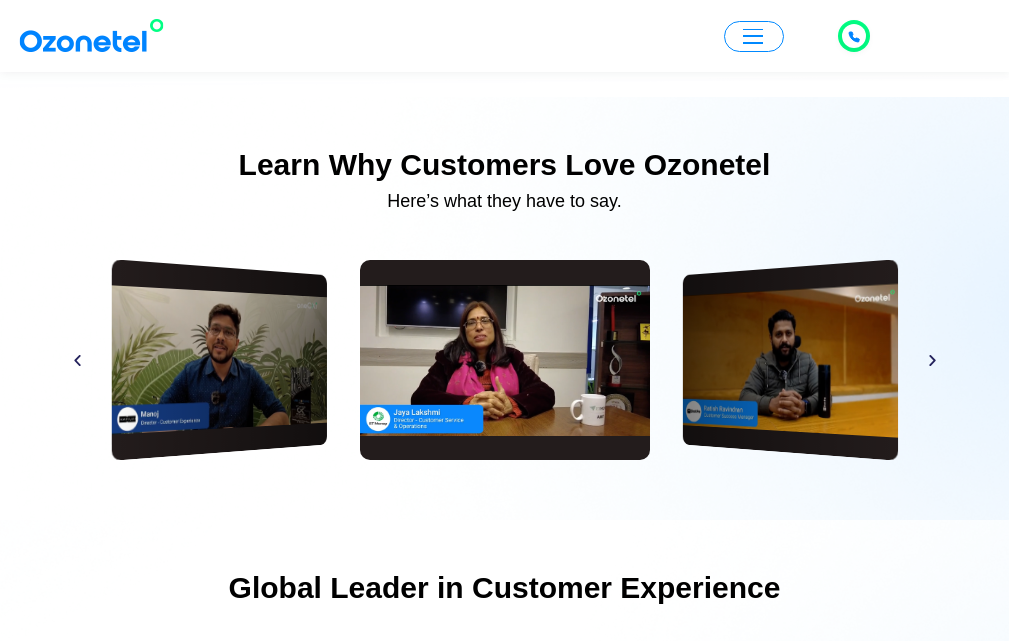 click at bounding box center [932, 359] 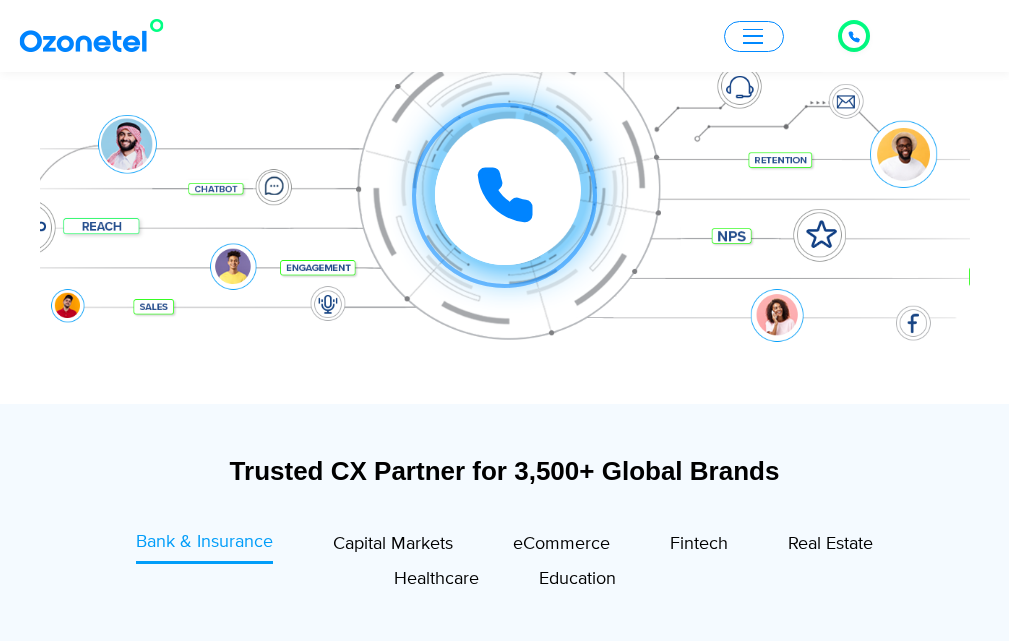 scroll, scrollTop: 0, scrollLeft: 0, axis: both 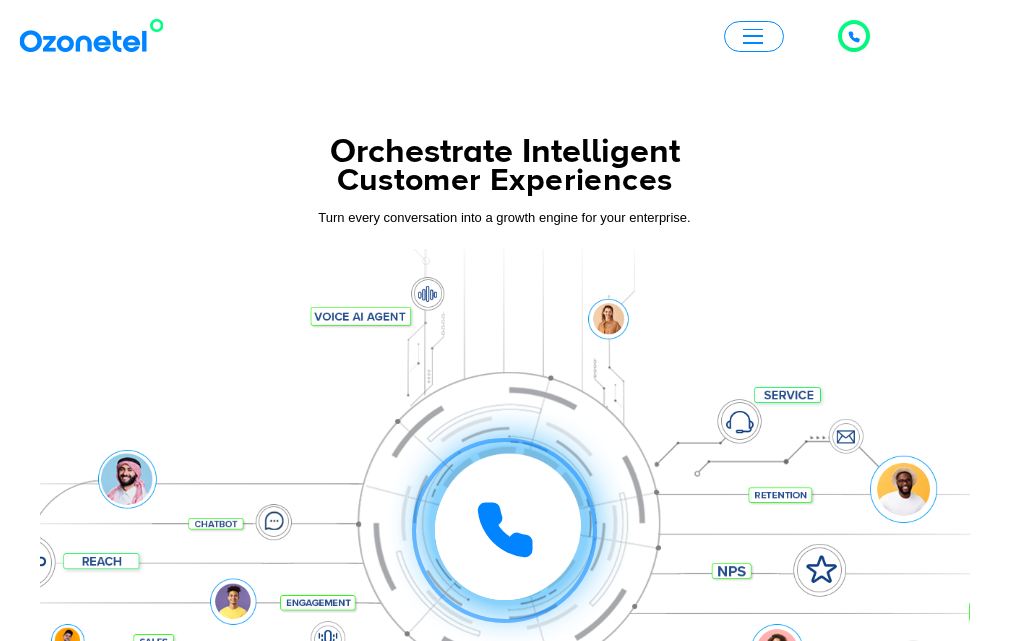 click at bounding box center (753, 36) 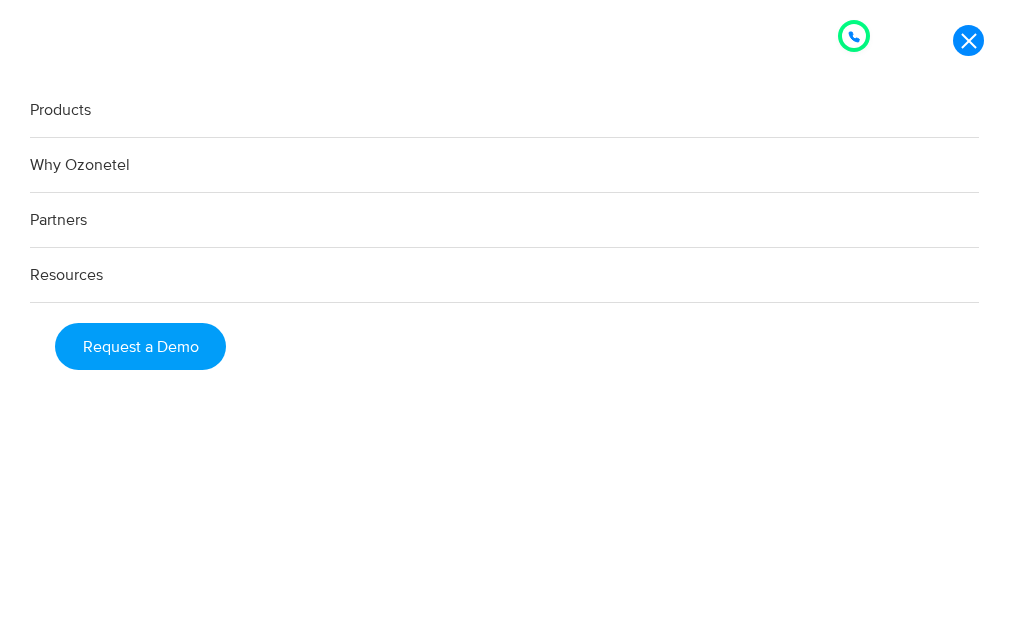 click on "Partners" at bounding box center [504, 220] 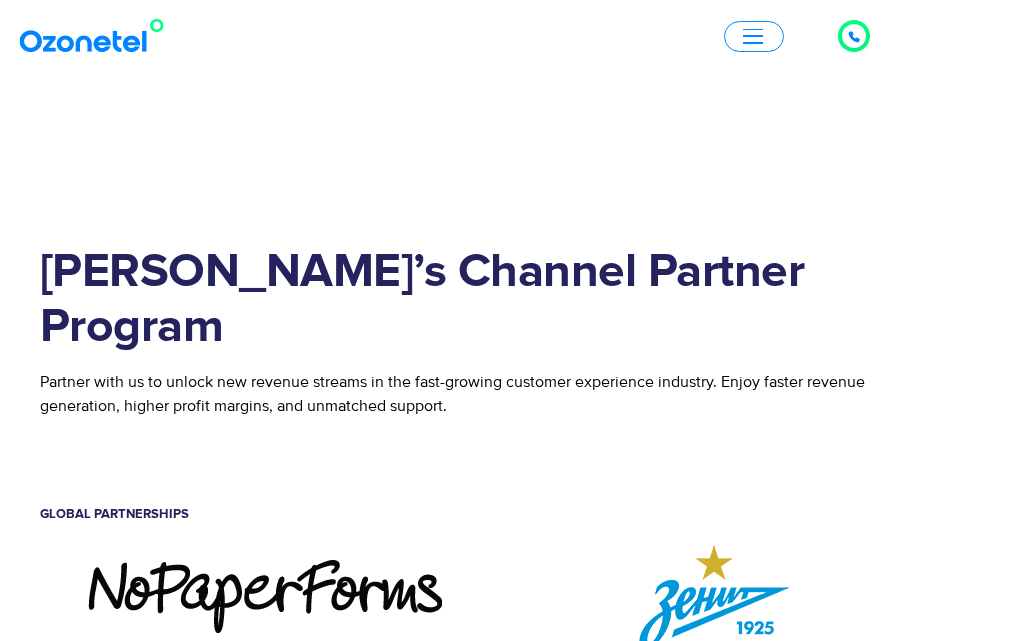scroll, scrollTop: 0, scrollLeft: 0, axis: both 